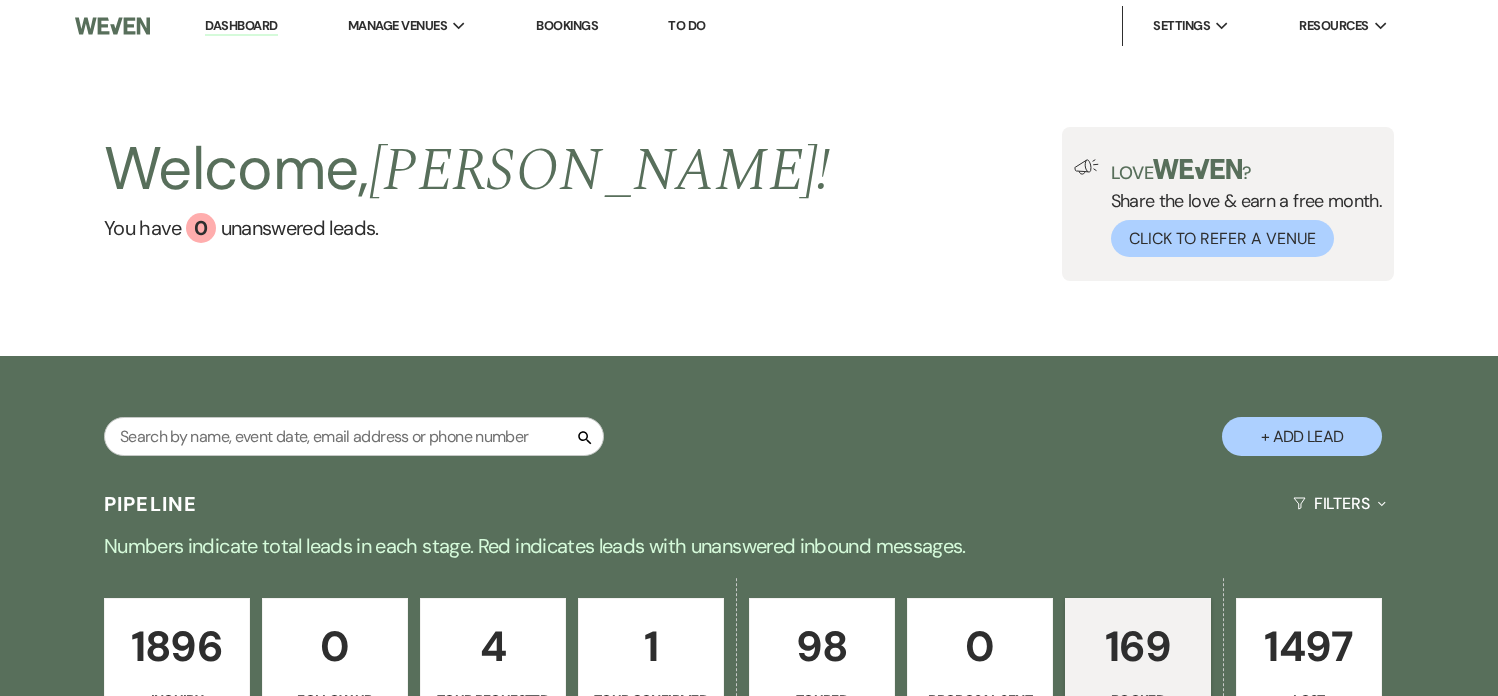 scroll, scrollTop: 0, scrollLeft: 0, axis: both 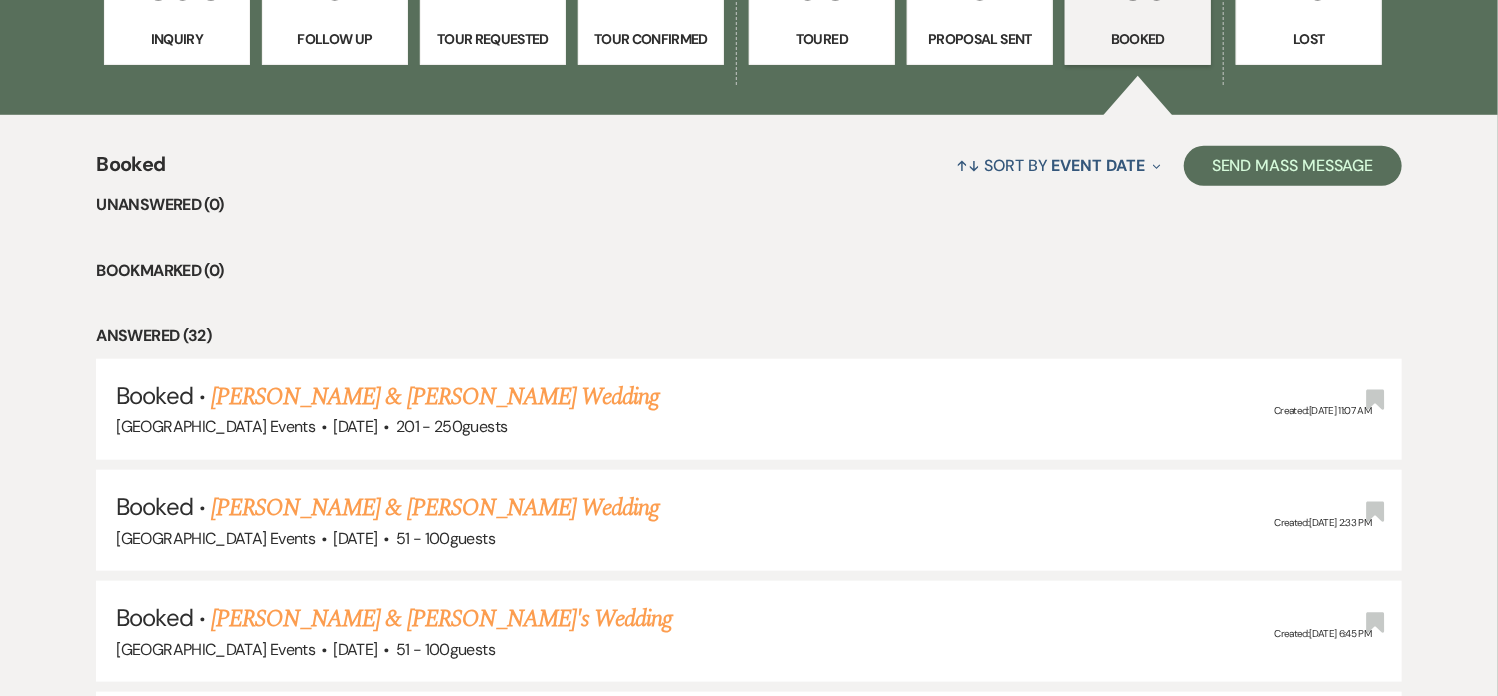 click on "Unanswered (0) Bookmarked (0) Answered (32) Booked · Morgan Maloney & Morgan Maloney's Wedding Lakeview Farms Events · Jul 26, 2025 · 201 - 250  guests Created:  Oct 12, 2024, 11:07 AM Bookmark Booked · Ella Glenn & Evan Shiley's Wedding Lakeview Farms Events · Aug 2, 2025 · 51 - 100  guests Created:  Jan 27, 2024, 2:33 PM Bookmark Booked · Natalie Smith & Matthew's Wedding Lakeview Farms Events · Aug 9, 2025 · 51 - 100  guests Created:  Jan 17, 2024, 6:45 PM Bookmark Booked · Emma Rosensteel & Fiance's Wedding Lakeview Farms Events · Aug 16, 2025 · 150  guests Created:  Jul 16, 2024, 3:27 PM Bookmark Booked · Lainie Marsheck & Fiance's Wedding Lakeview Farms Events · Aug 17, 2025 · 150  guests Created:  Aug 21, 2024, 3:51 PM Bookmark Booked · Cameron Senft & Fiance's Wedding Lakeview Farms Events · Aug 24, 2025 · 200  guests Created:  Sep 02, 2024, 6:31 PM Bookmark Booked · Wesley Long & Fiance's Wedding Lakeview Farms Events · Aug 31, 2025 · 100  guests Created:  Jun 06, 2024, 5:57 PM" at bounding box center [748, 5231] 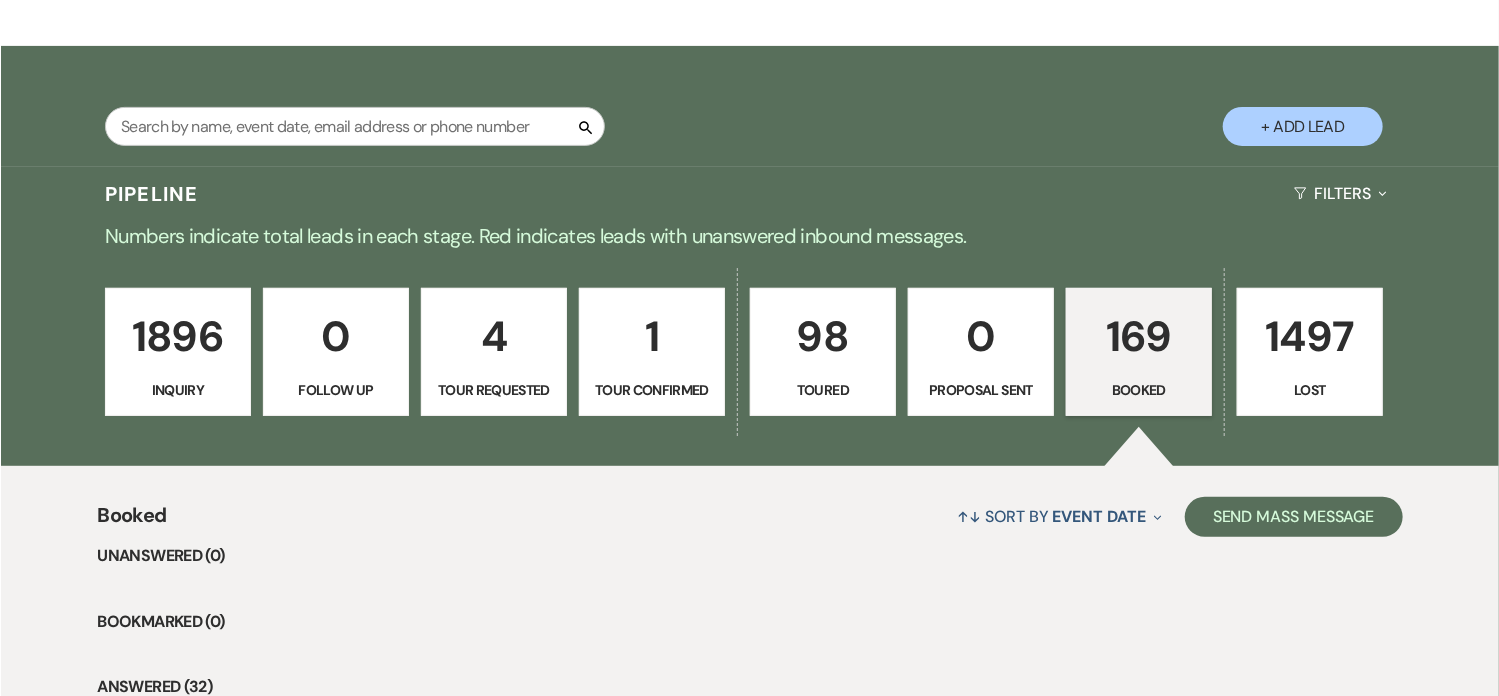 scroll, scrollTop: 164, scrollLeft: 0, axis: vertical 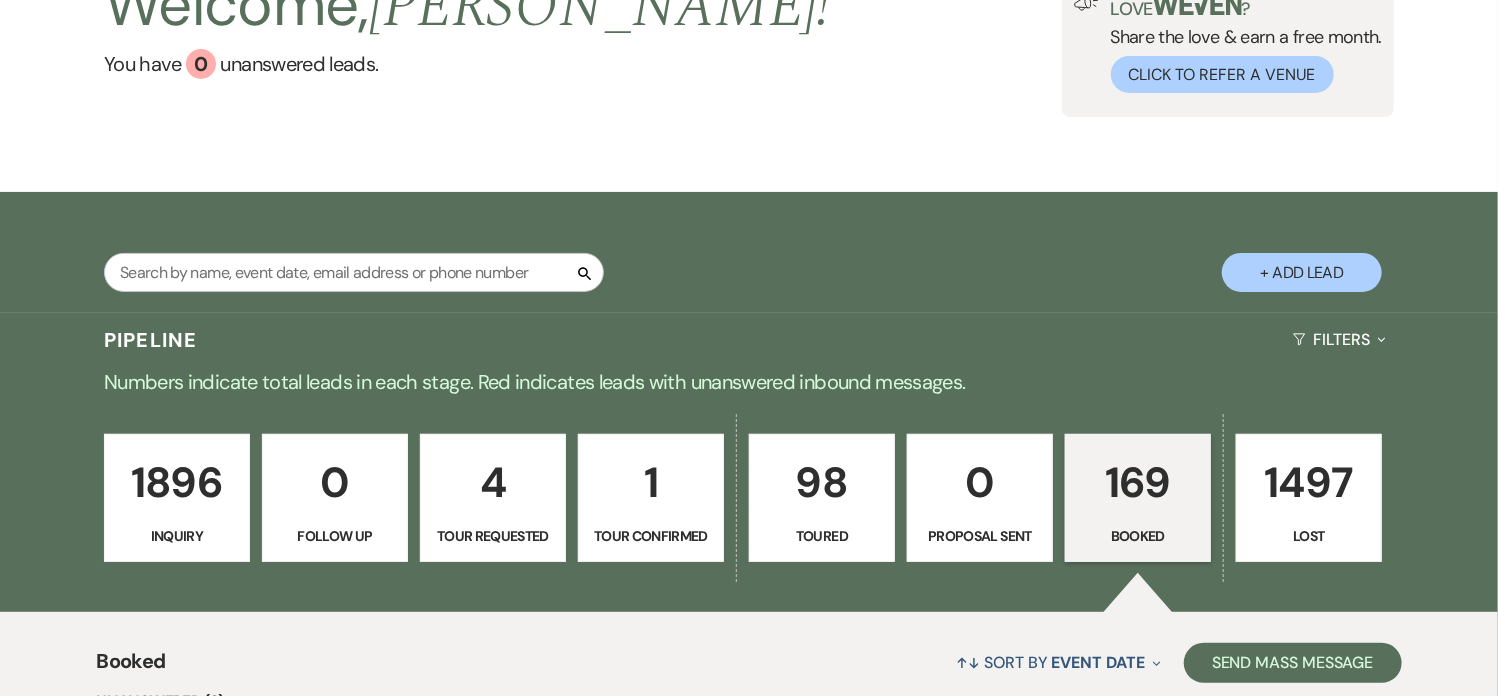 click on "169" at bounding box center (1138, 482) 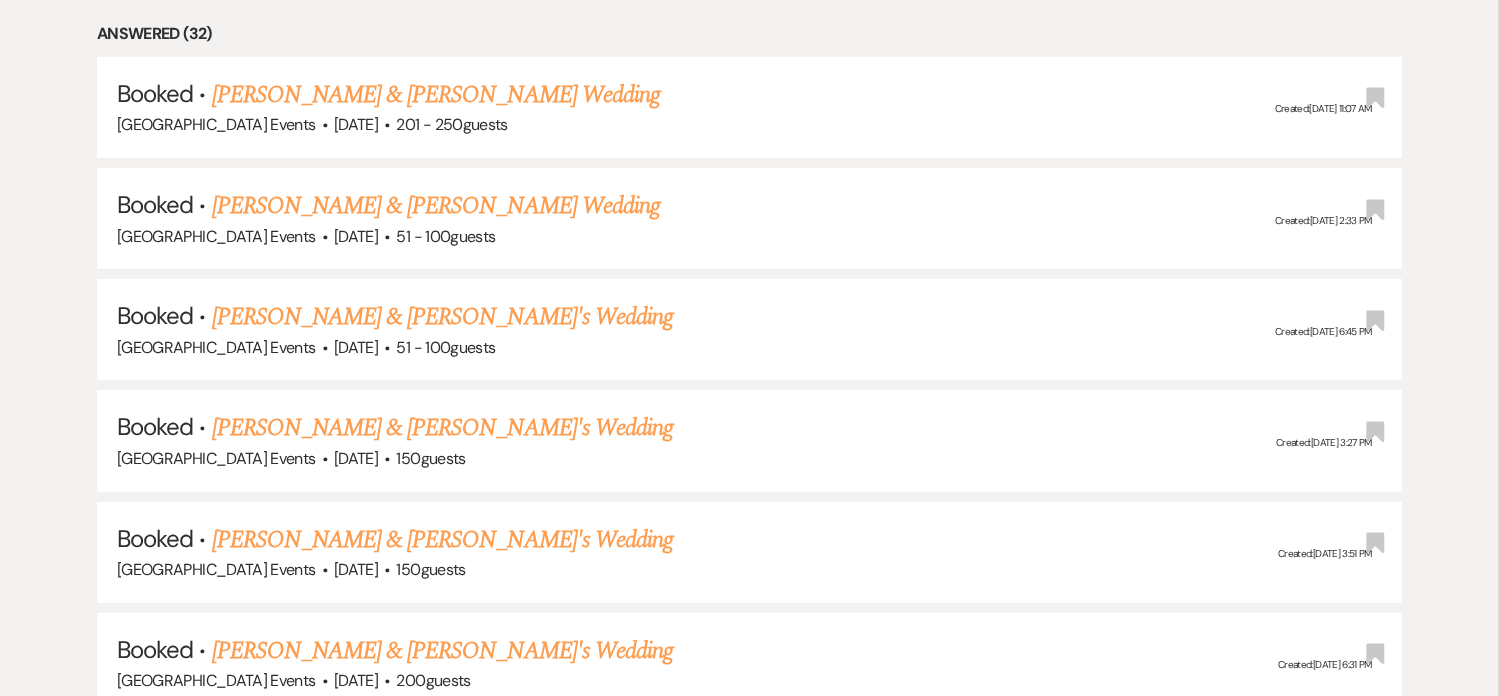 scroll, scrollTop: 964, scrollLeft: 0, axis: vertical 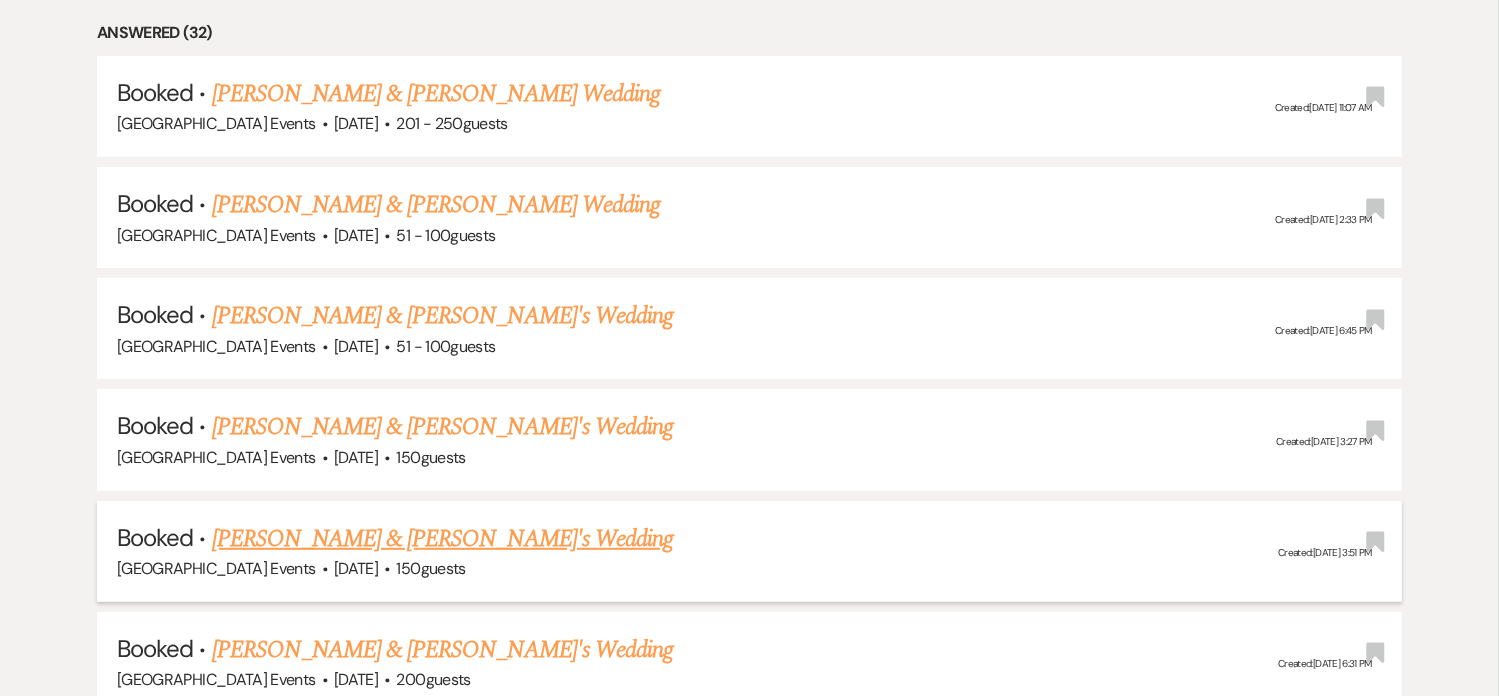 click on "[PERSON_NAME] & [PERSON_NAME]'s Wedding" at bounding box center [443, 539] 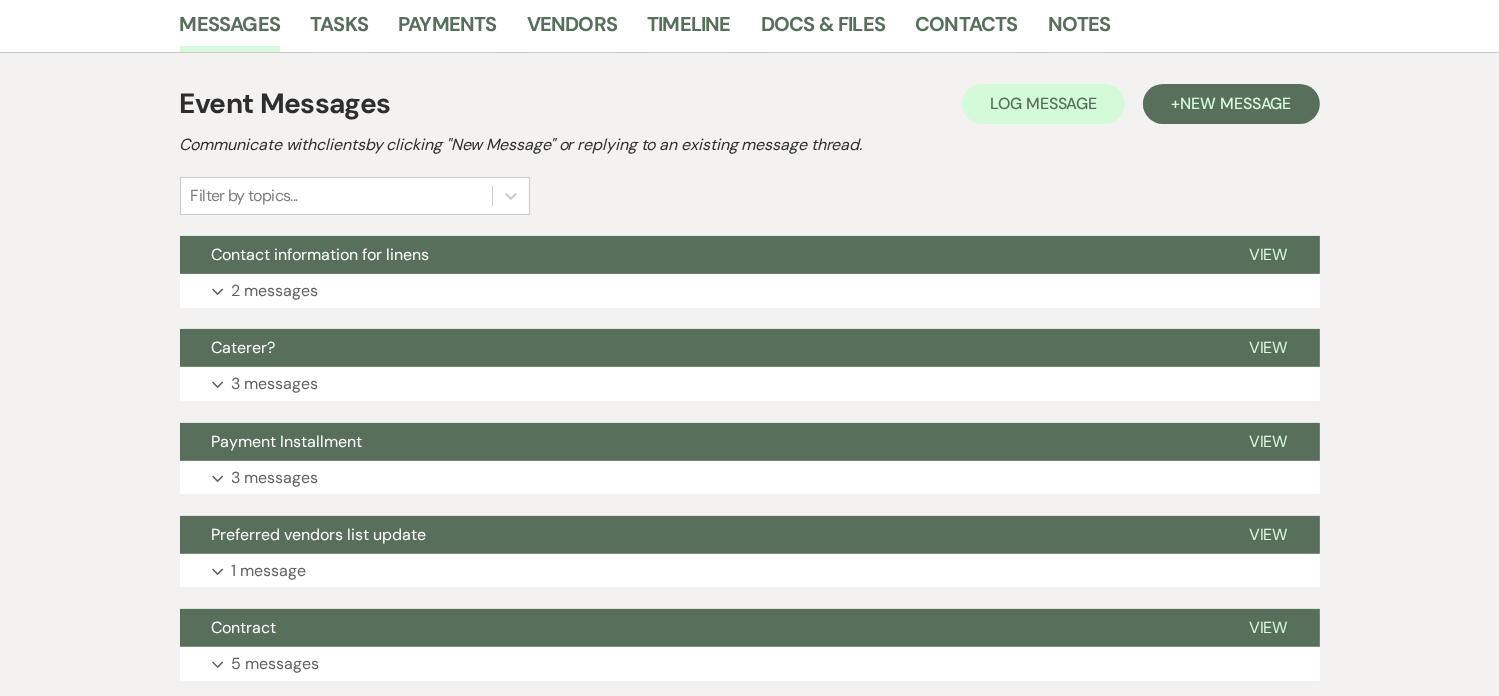 scroll, scrollTop: 330, scrollLeft: 0, axis: vertical 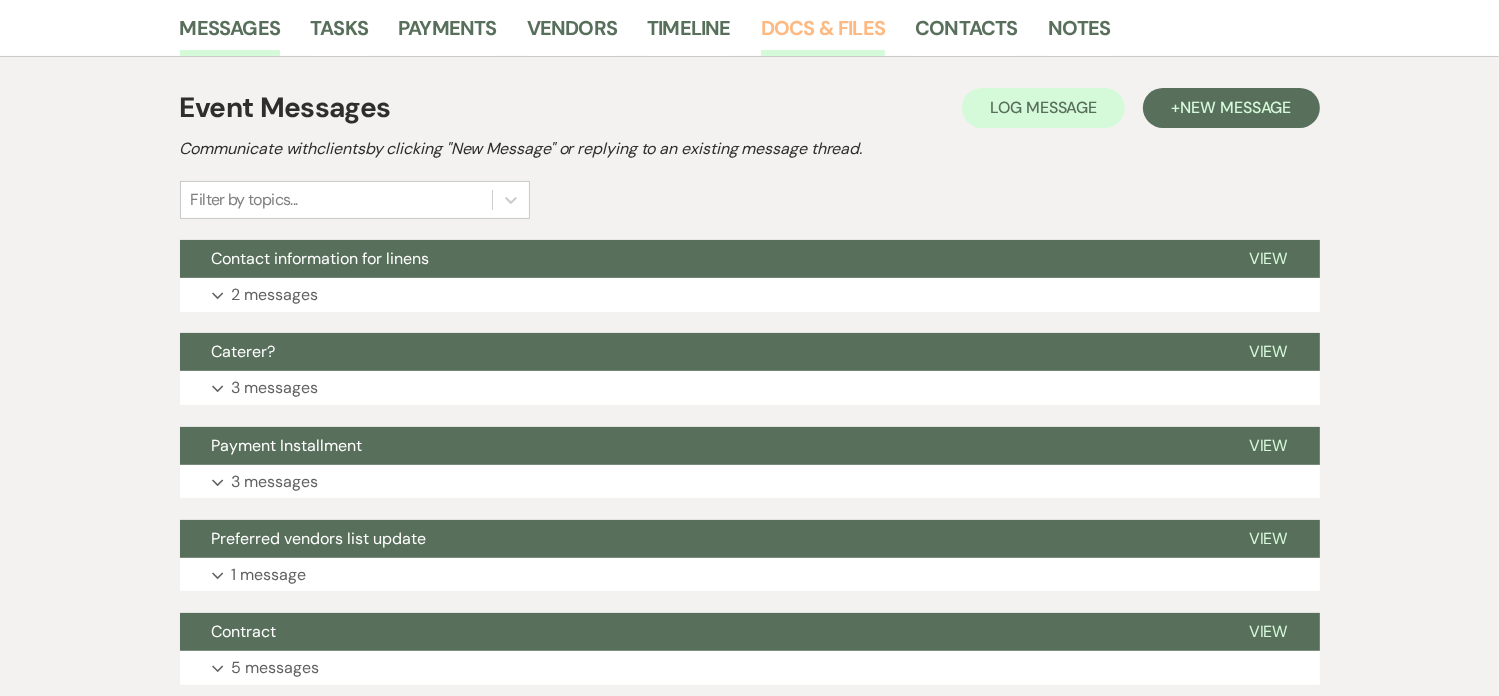 click on "Docs & Files" at bounding box center (823, 34) 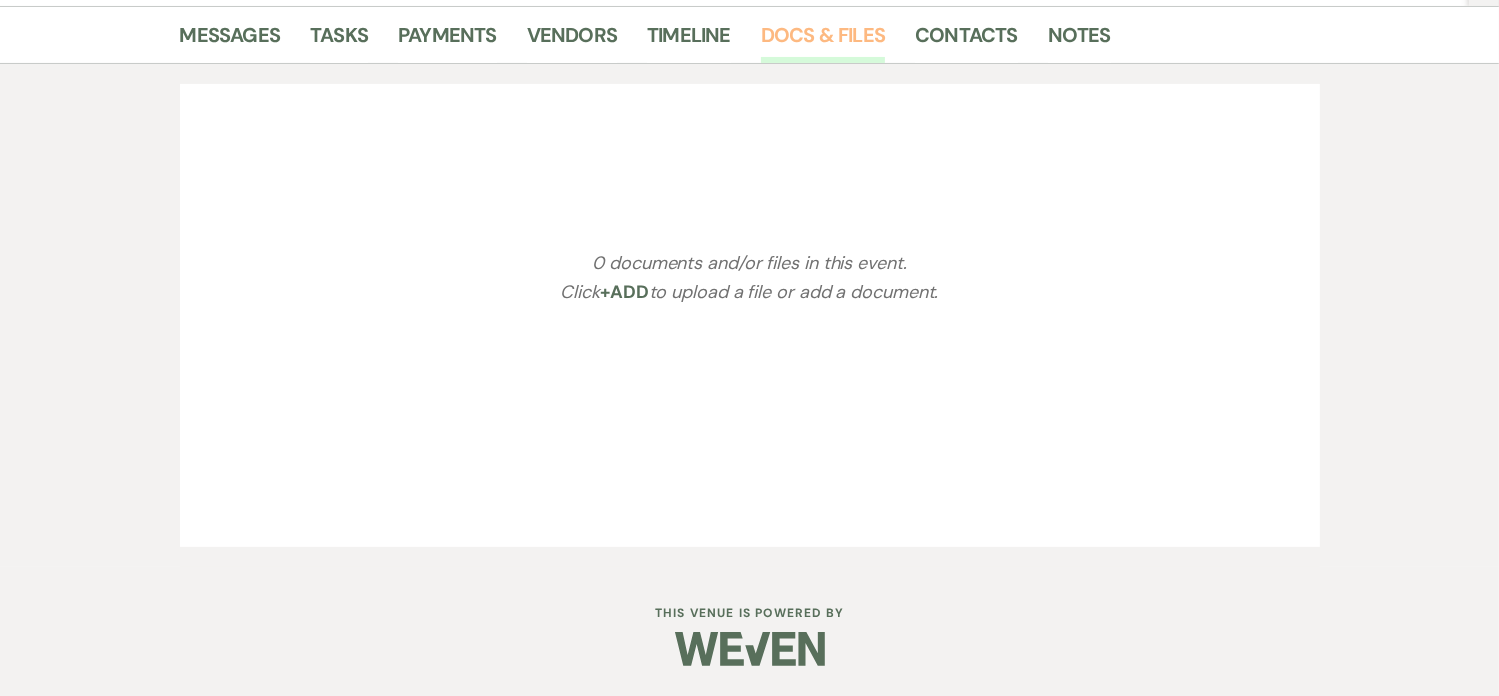 scroll, scrollTop: 330, scrollLeft: 0, axis: vertical 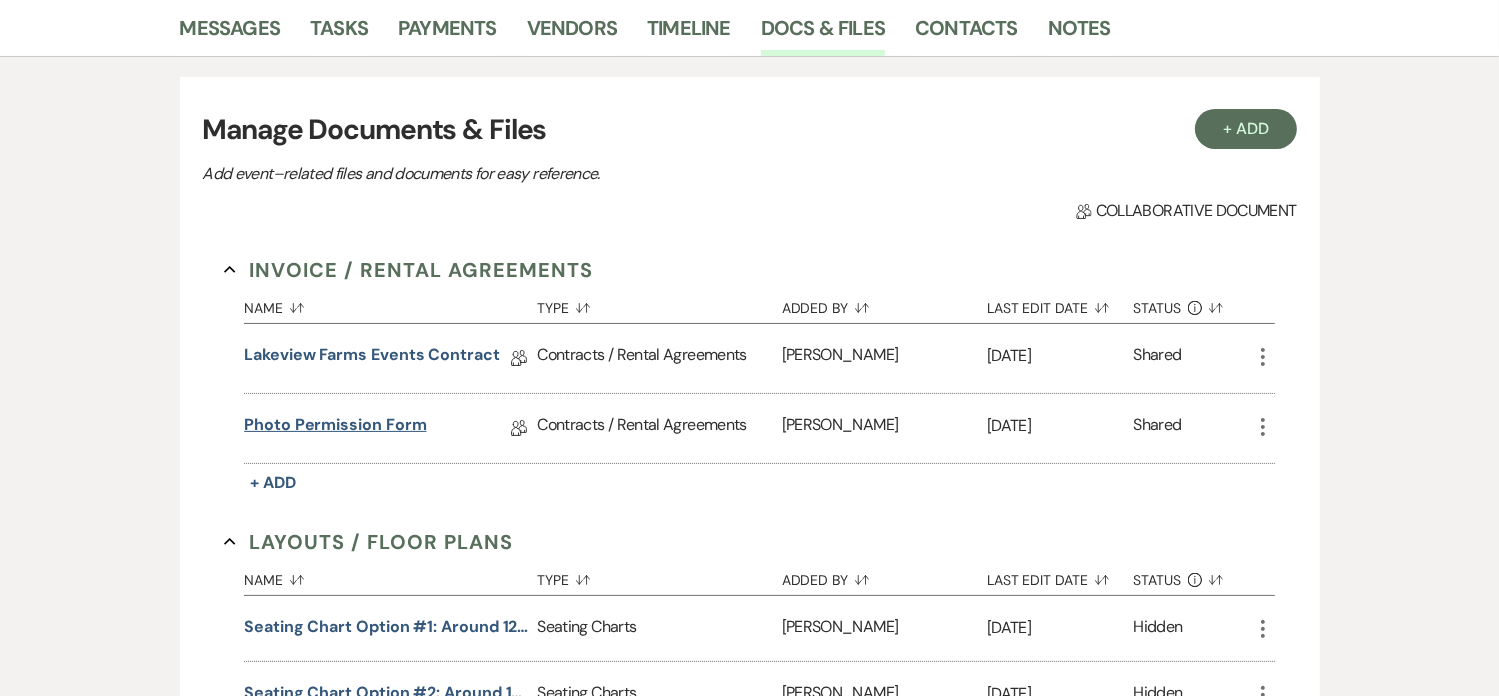 click on "Photo Permission Form" at bounding box center [335, 428] 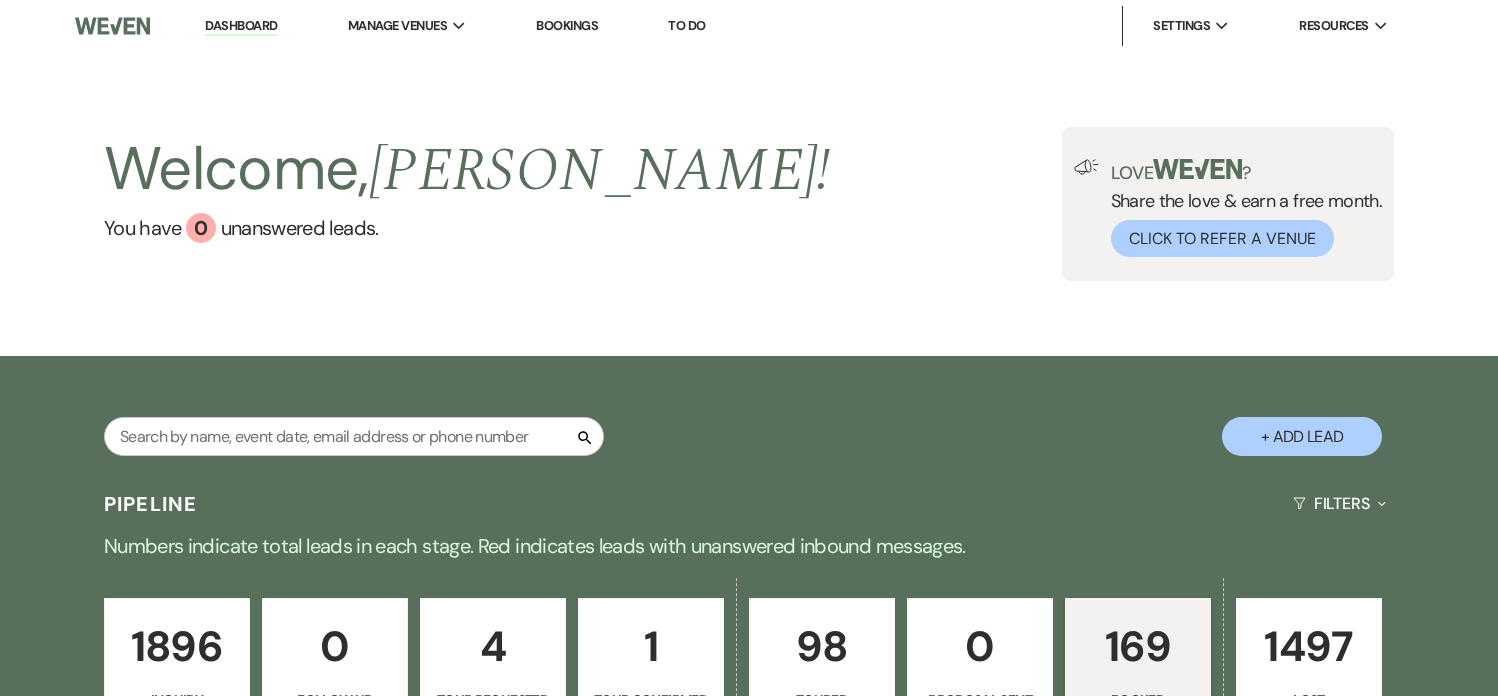 scroll, scrollTop: 0, scrollLeft: 0, axis: both 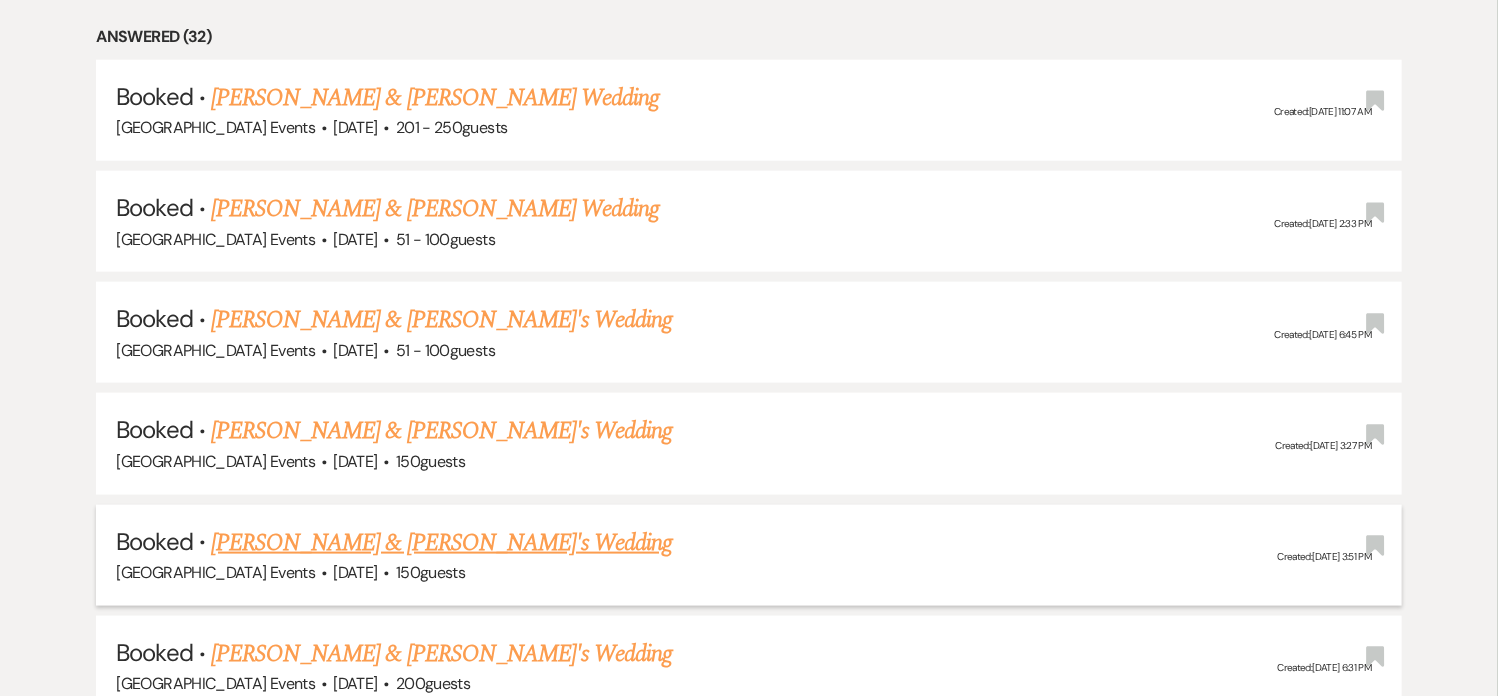click on "[PERSON_NAME] & [PERSON_NAME]'s Wedding" at bounding box center (442, 543) 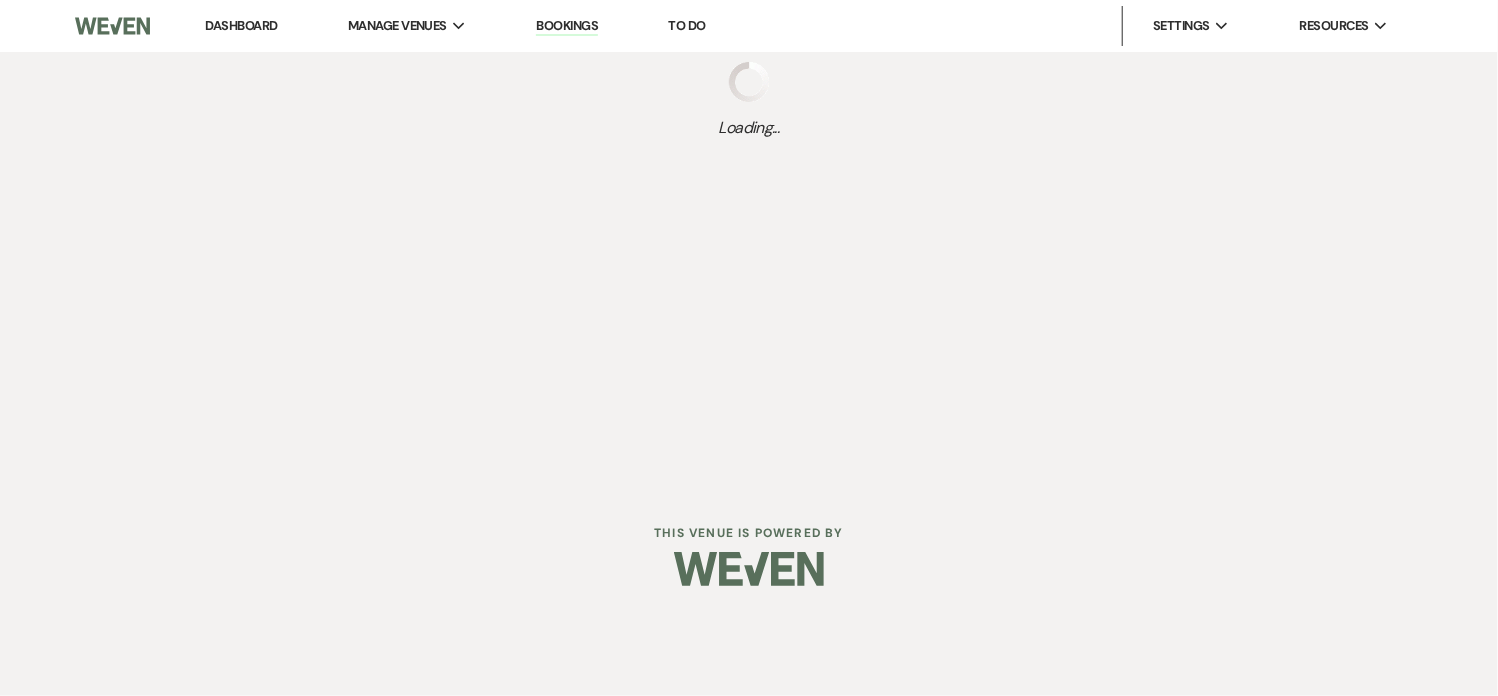 scroll, scrollTop: 0, scrollLeft: 0, axis: both 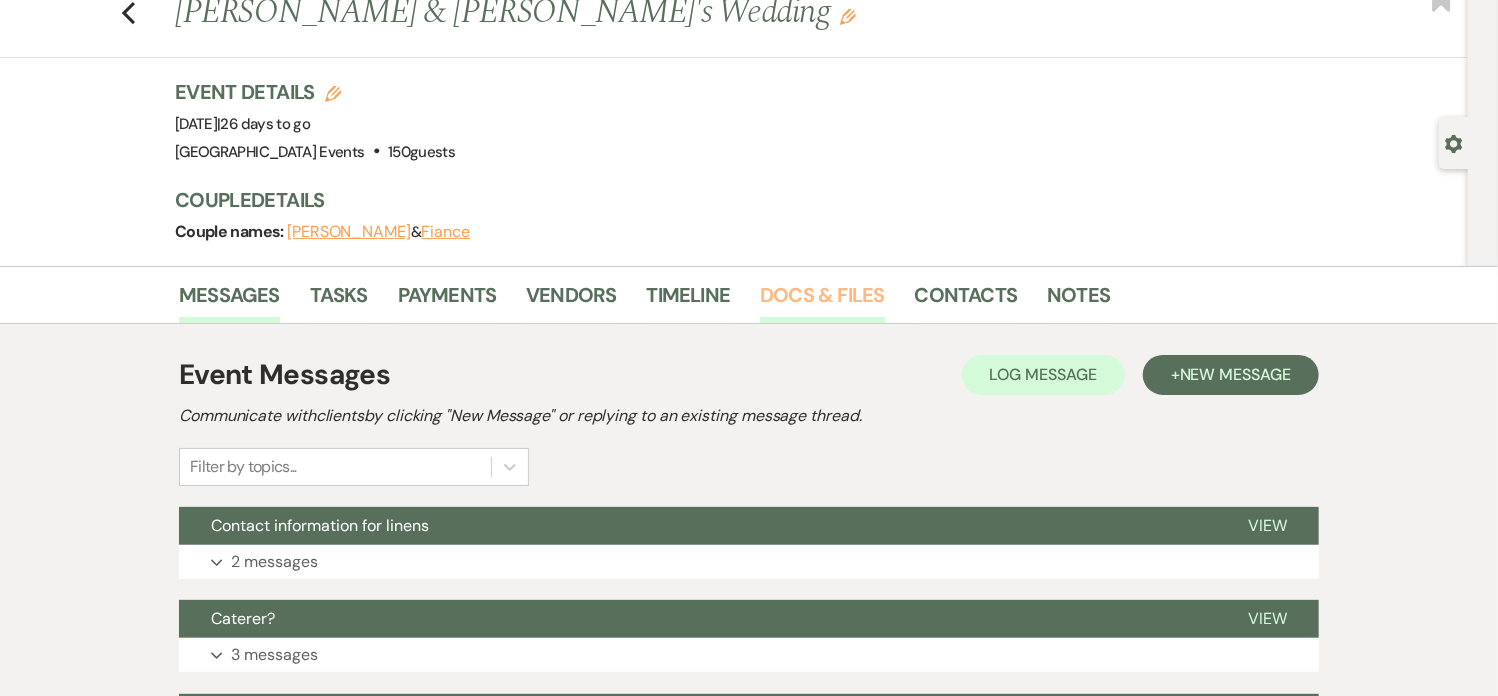 click on "Docs & Files" at bounding box center (822, 301) 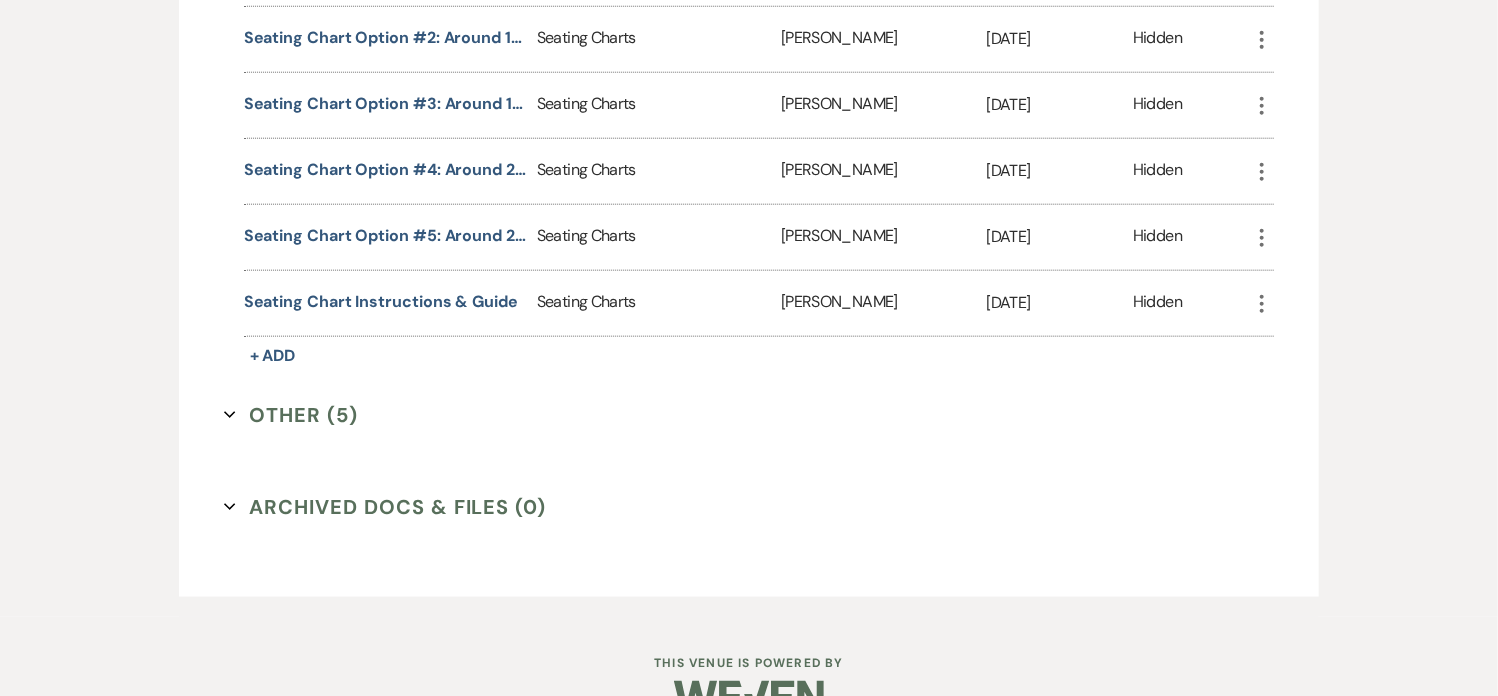 scroll, scrollTop: 987, scrollLeft: 0, axis: vertical 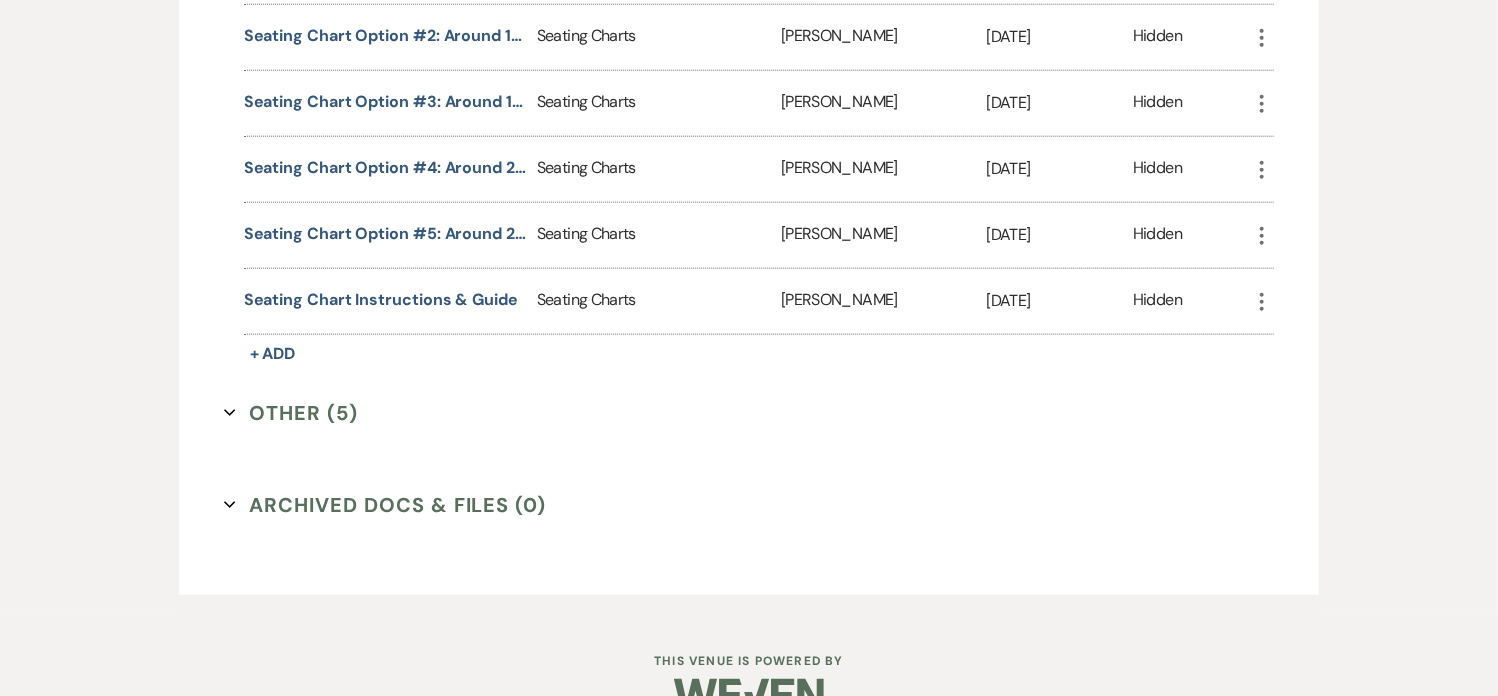 click on "Archived Docs & Files (0) Expand" at bounding box center [385, 505] 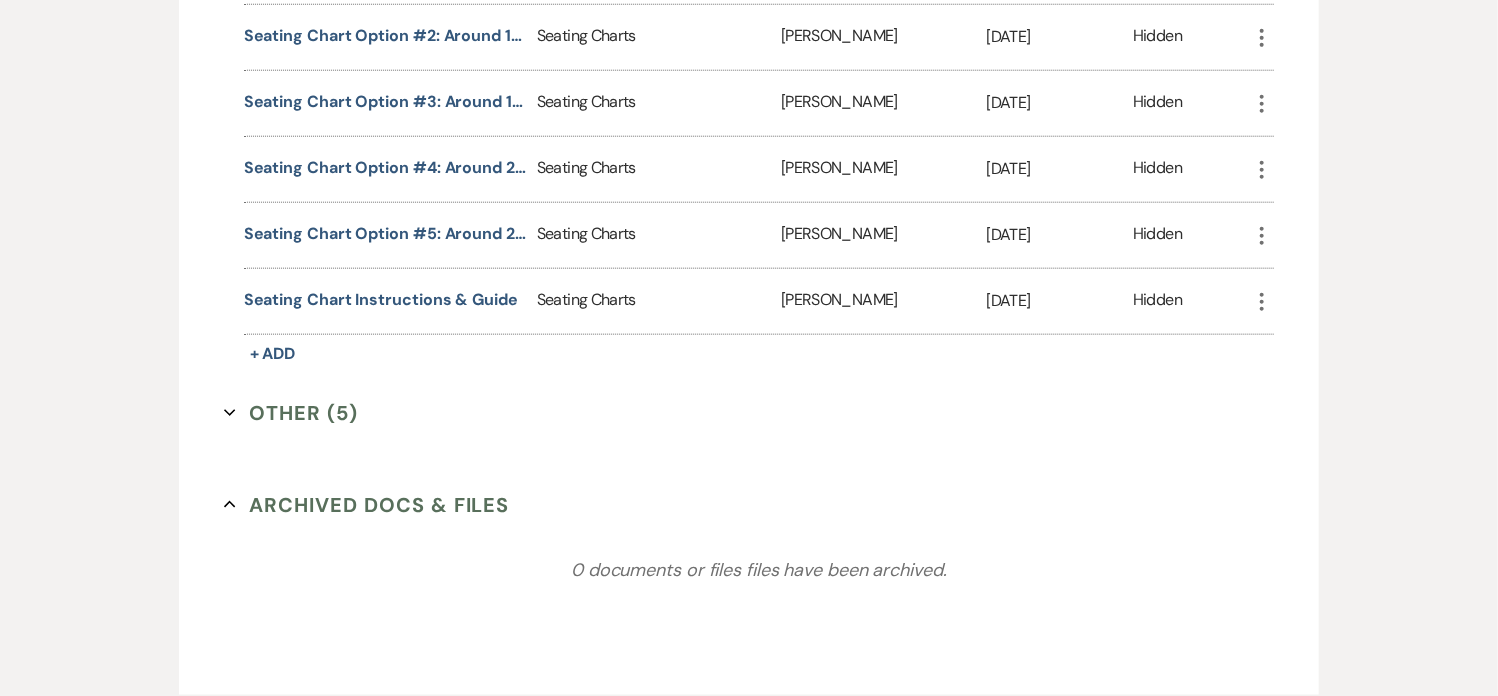click on "0 documents or files files have been archived." at bounding box center (759, 570) 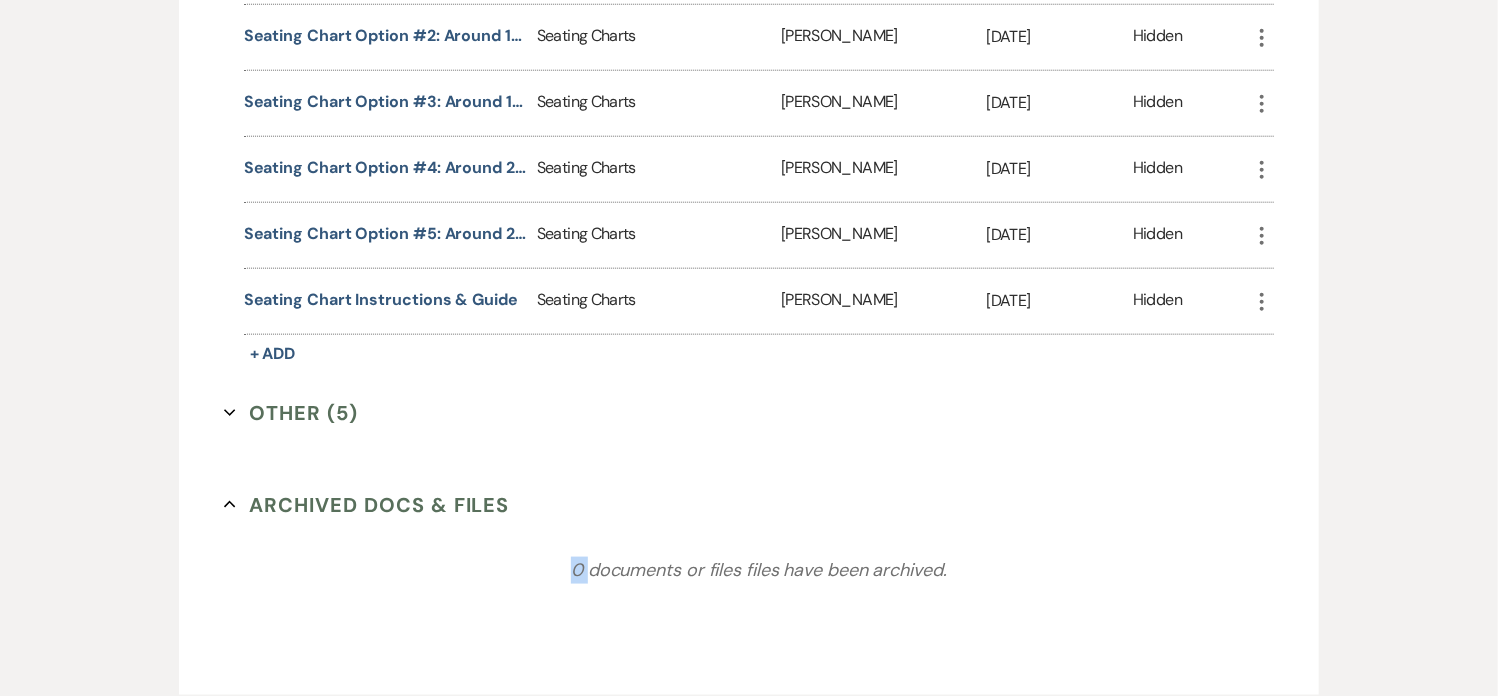 click on "0 documents or files files have been archived." at bounding box center [759, 570] 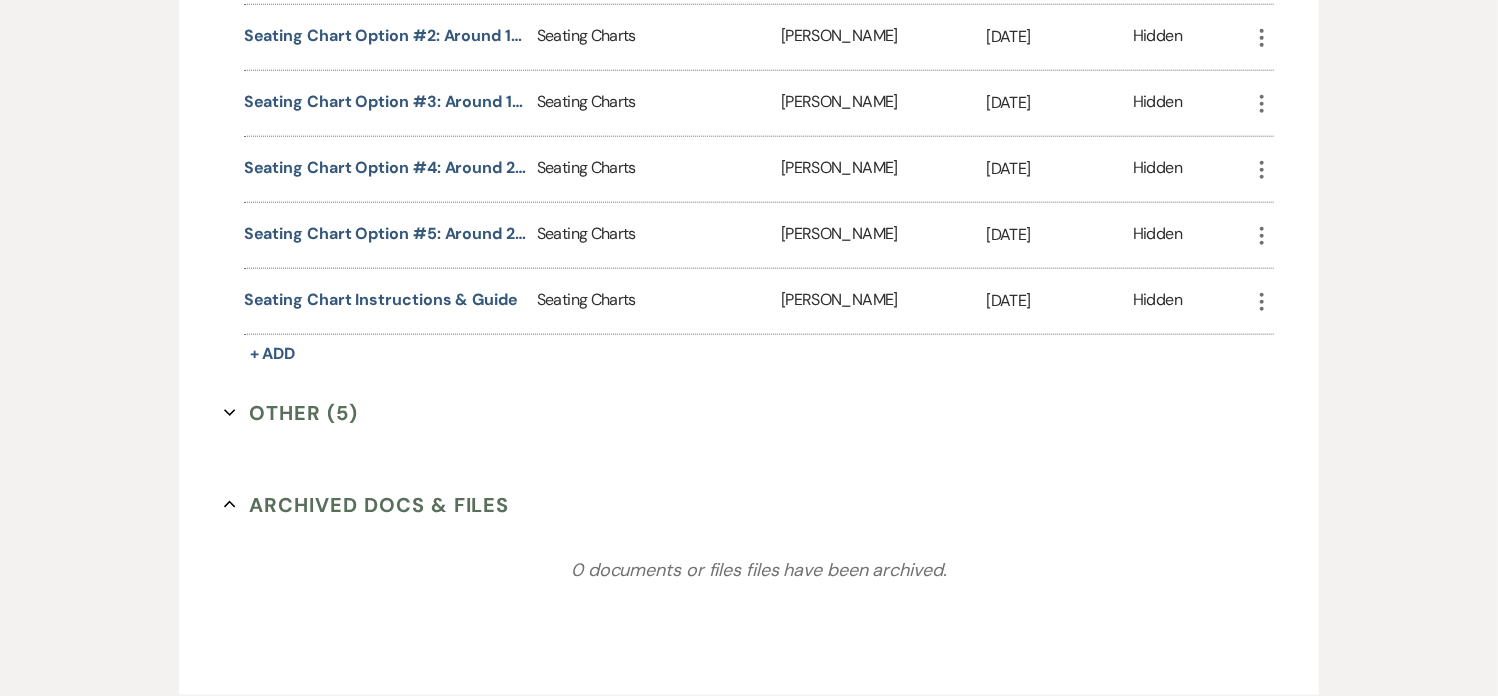 click on "0 documents or files files have been archived." at bounding box center (759, 570) 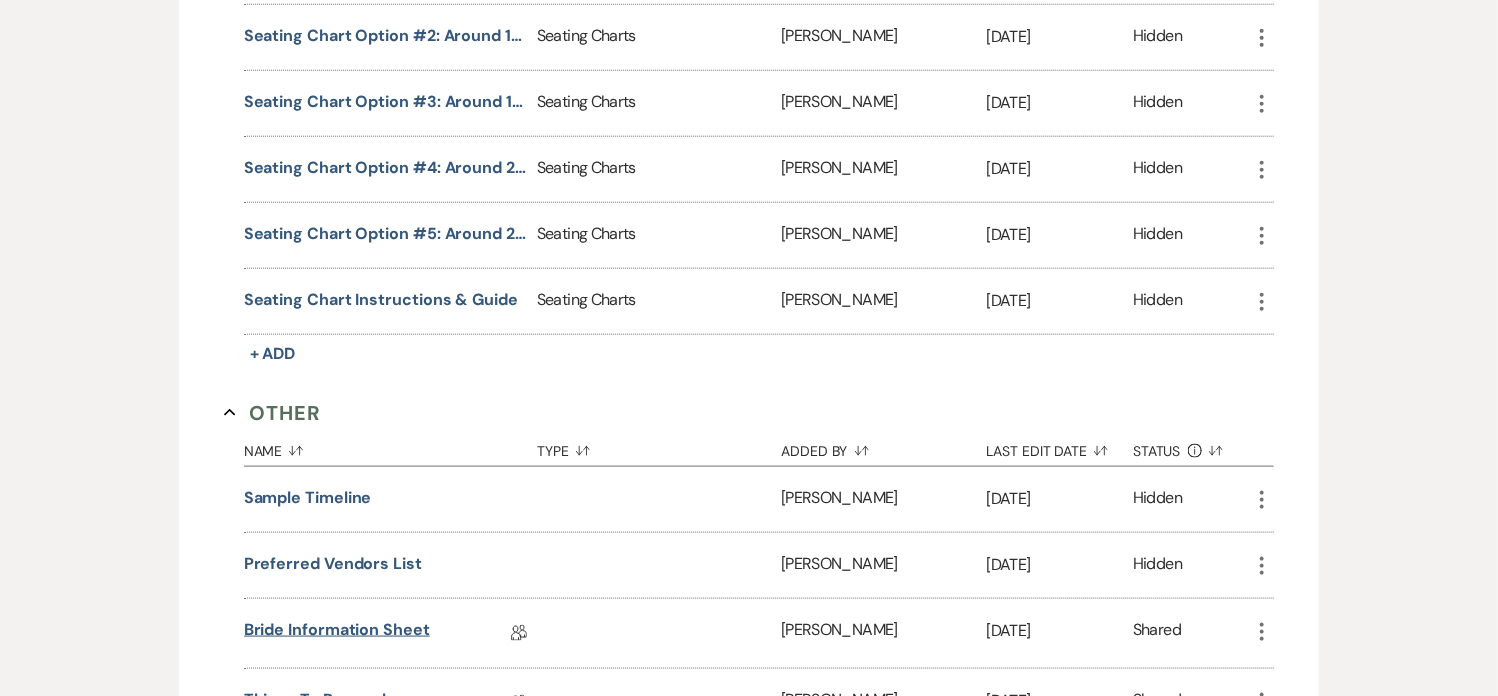 click on "Bride Information Sheet" at bounding box center (337, 633) 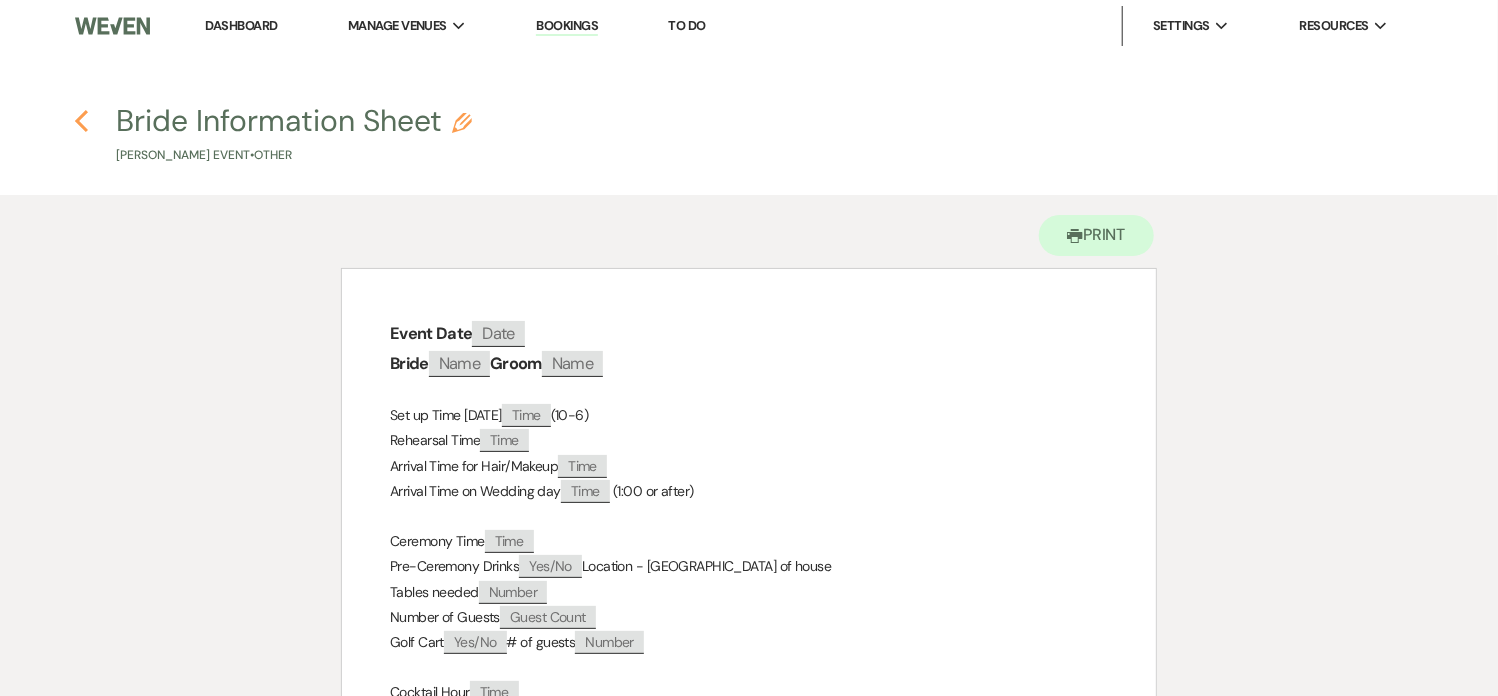 click 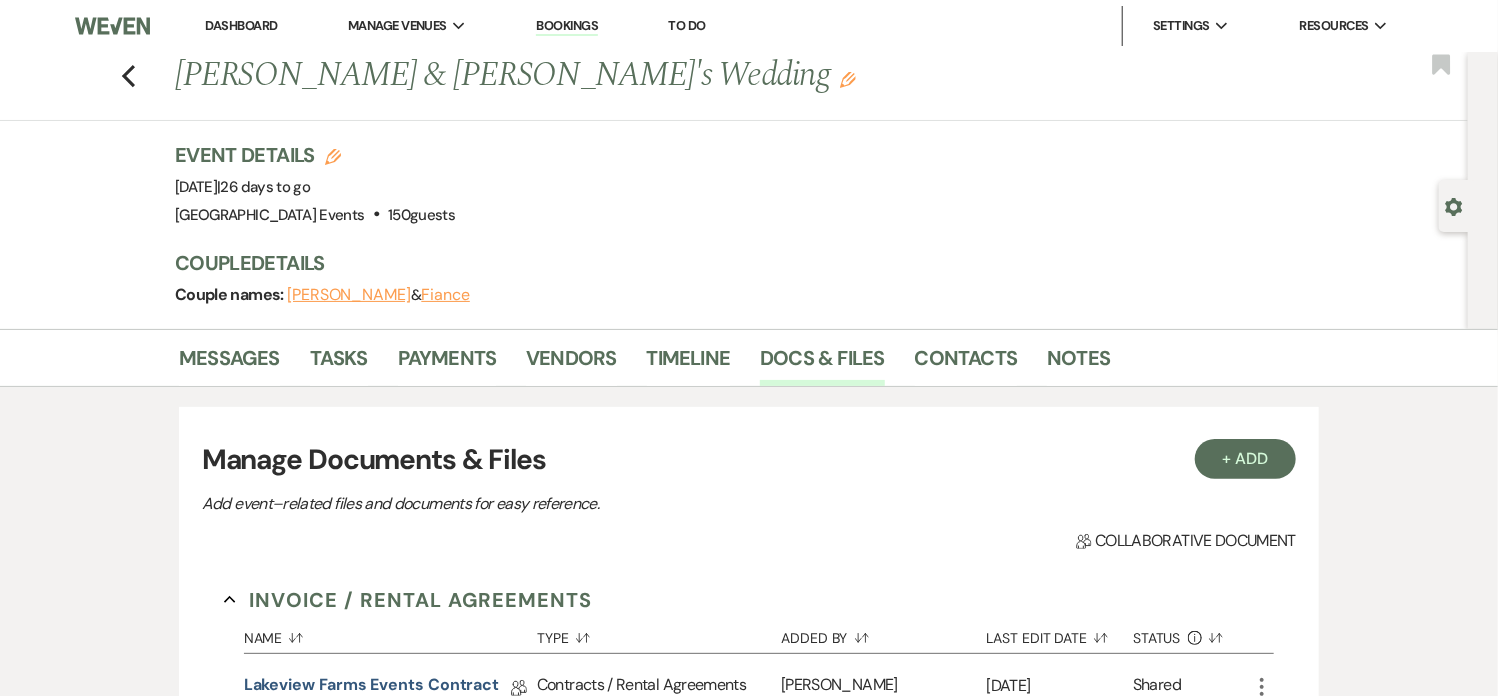 scroll, scrollTop: 987, scrollLeft: 0, axis: vertical 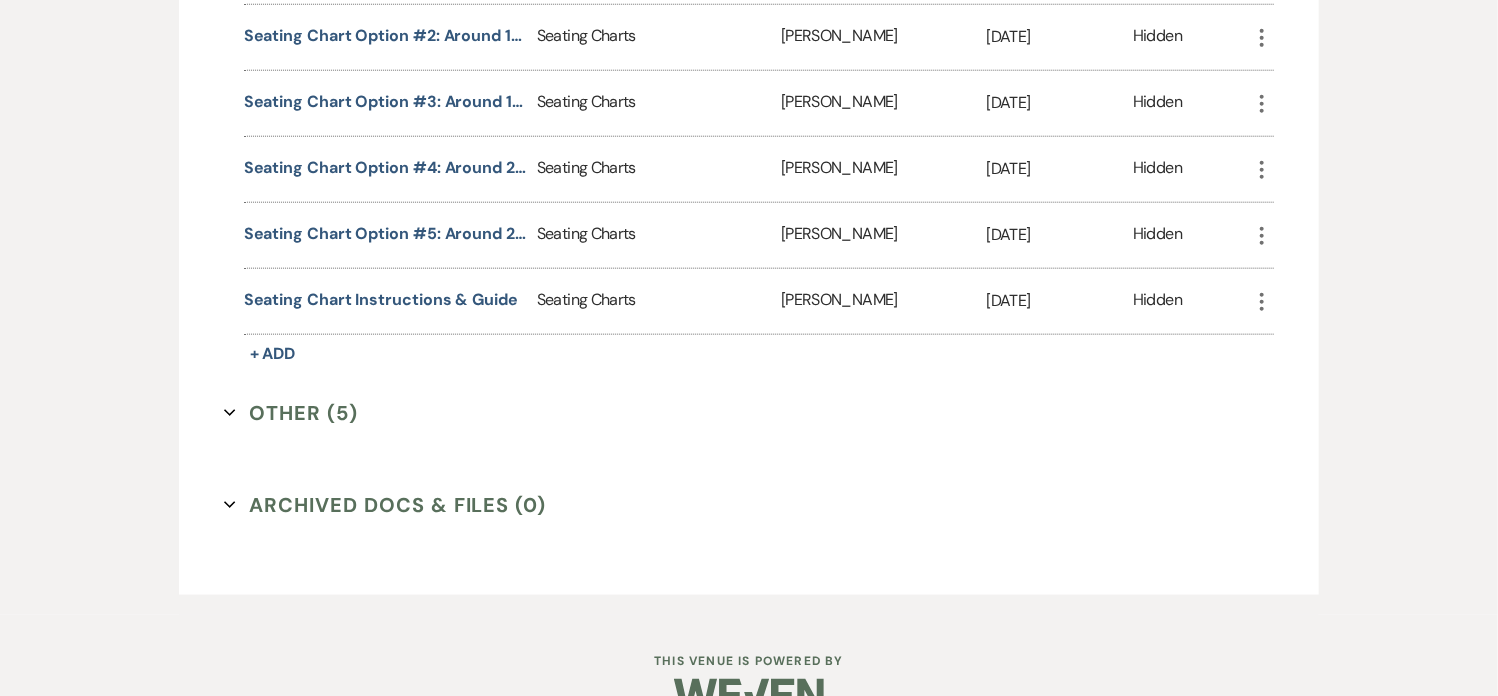 click on "Other (5) Expand" at bounding box center (291, 413) 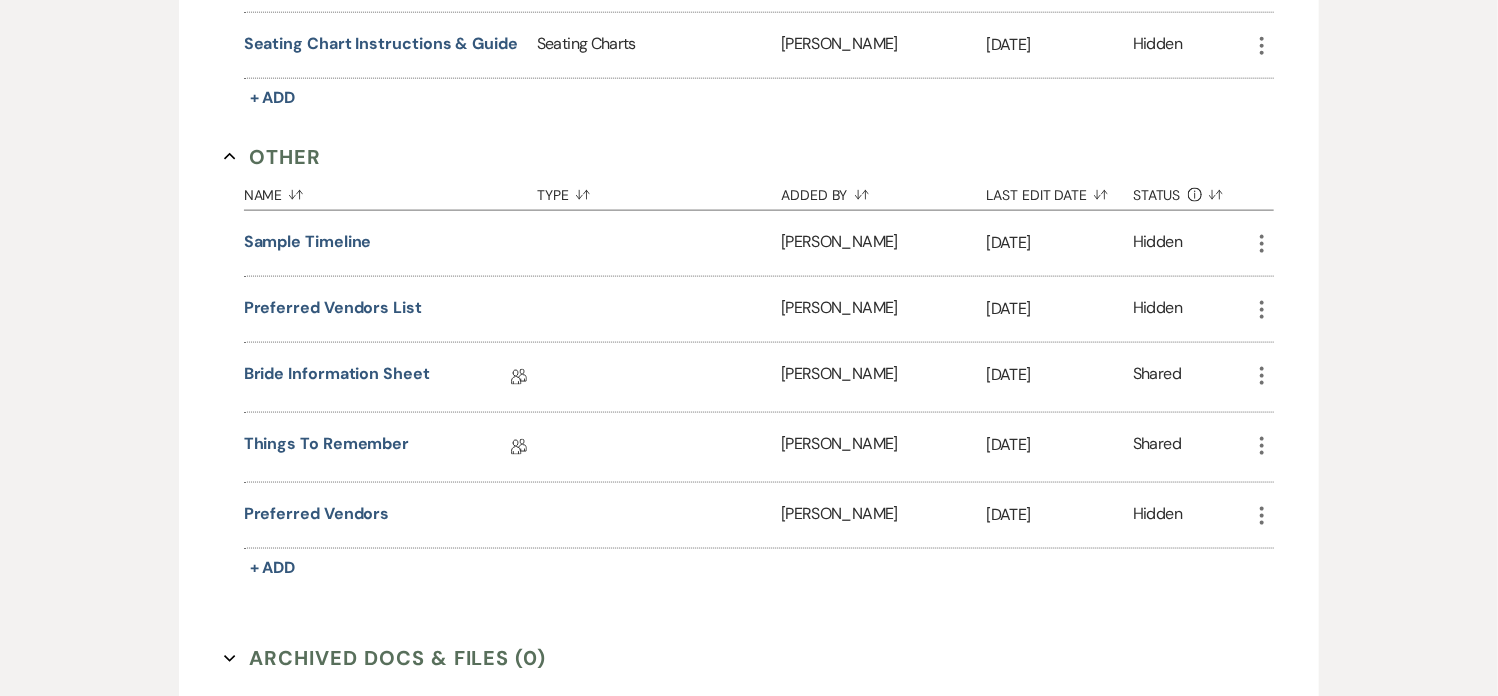 scroll, scrollTop: 1245, scrollLeft: 0, axis: vertical 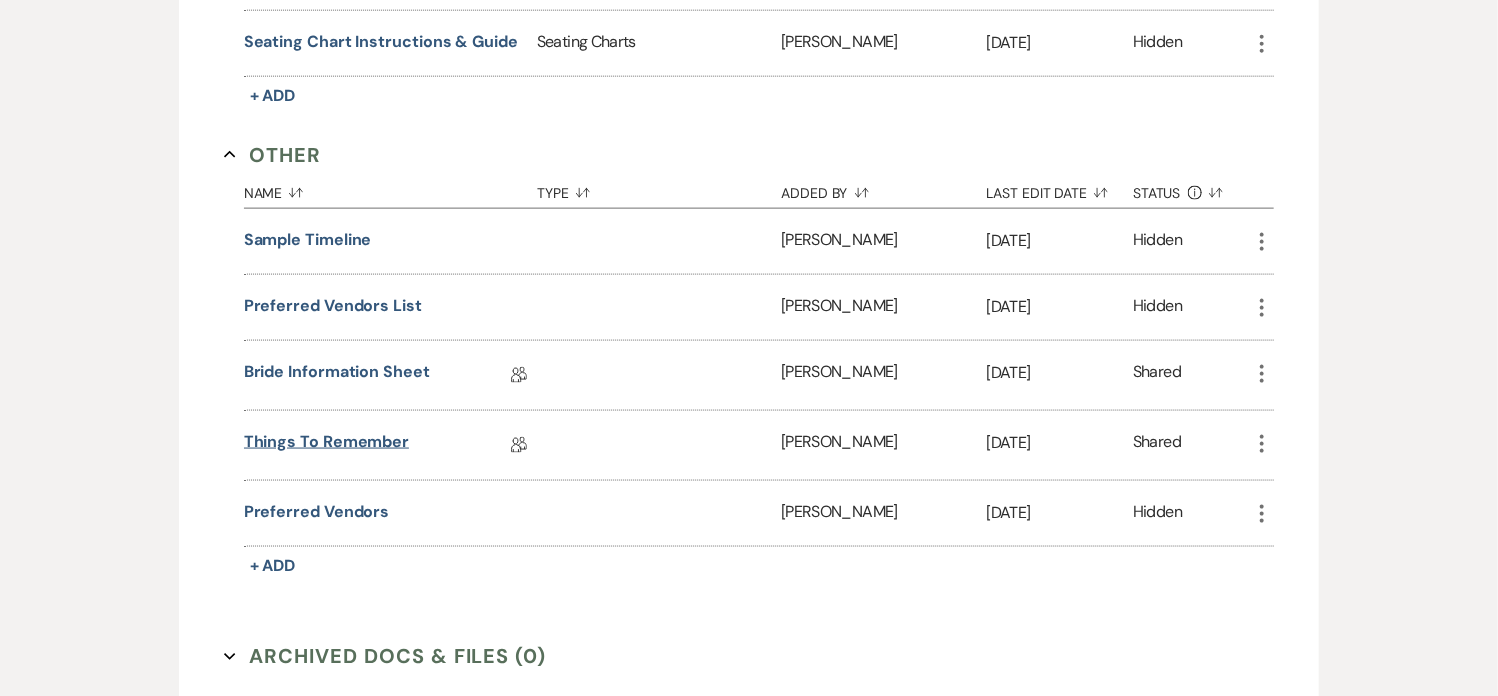 click on "Things to remember" at bounding box center (327, 445) 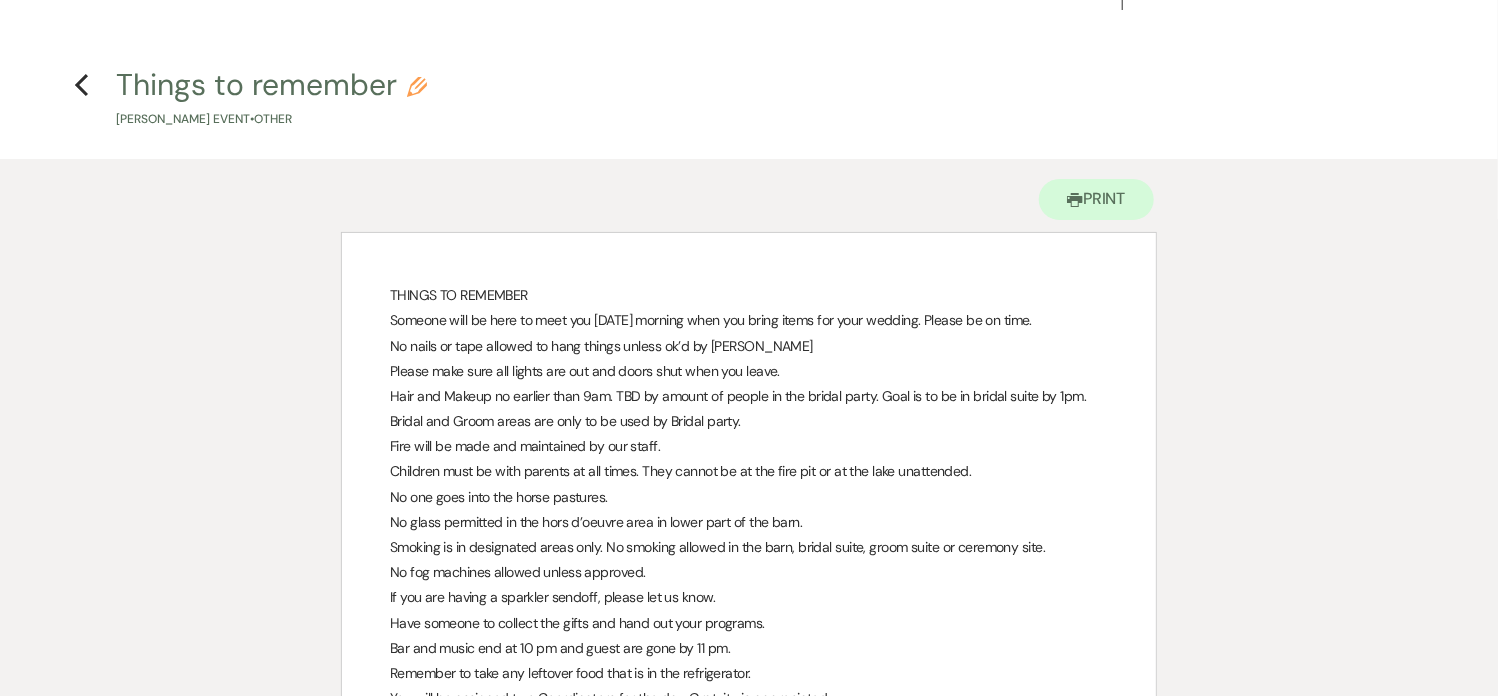 scroll, scrollTop: 0, scrollLeft: 0, axis: both 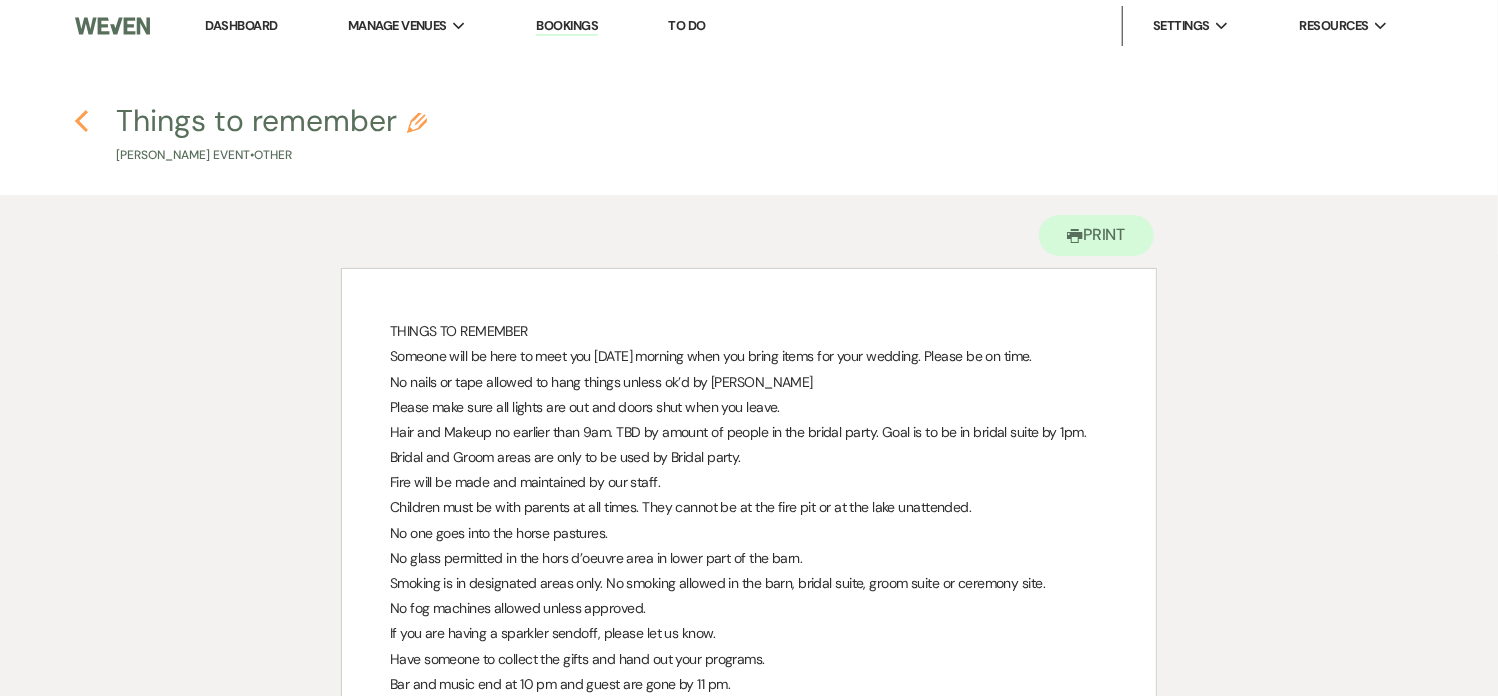 click 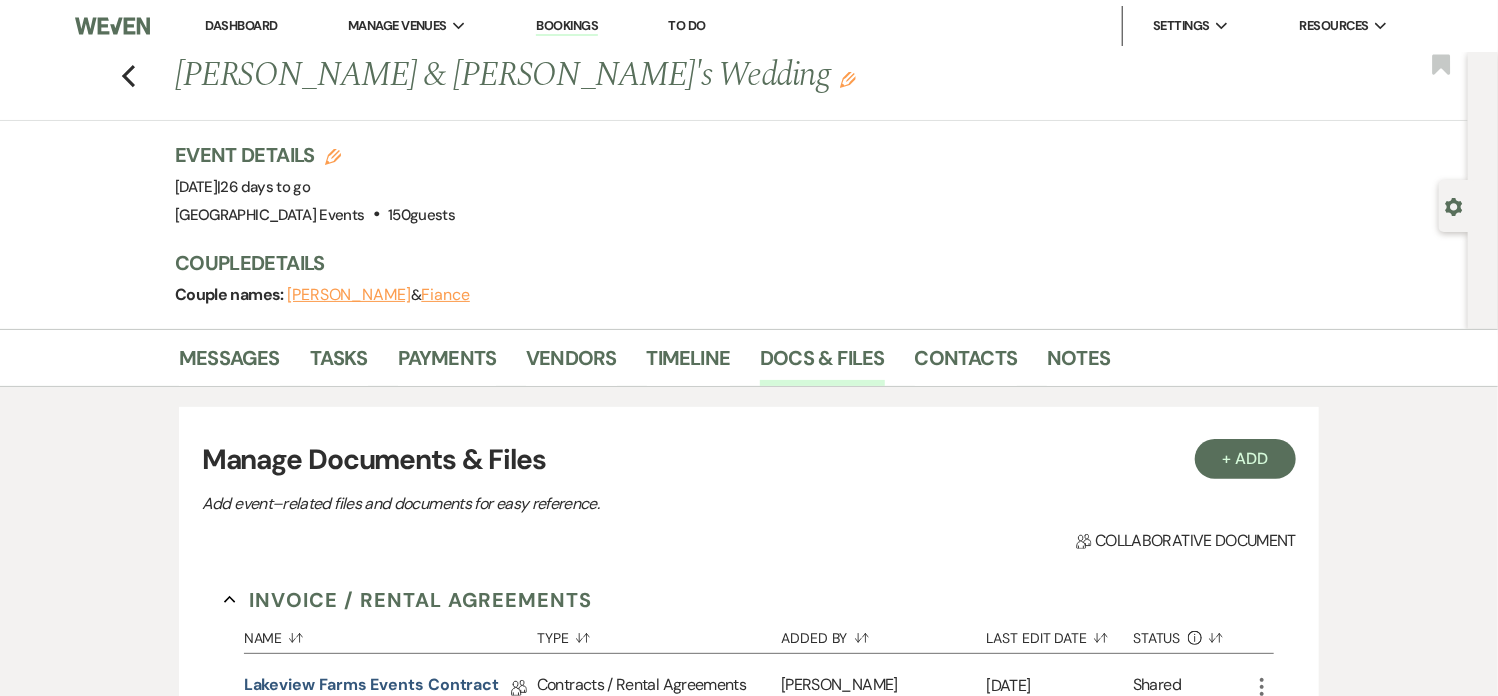scroll, scrollTop: 1027, scrollLeft: 0, axis: vertical 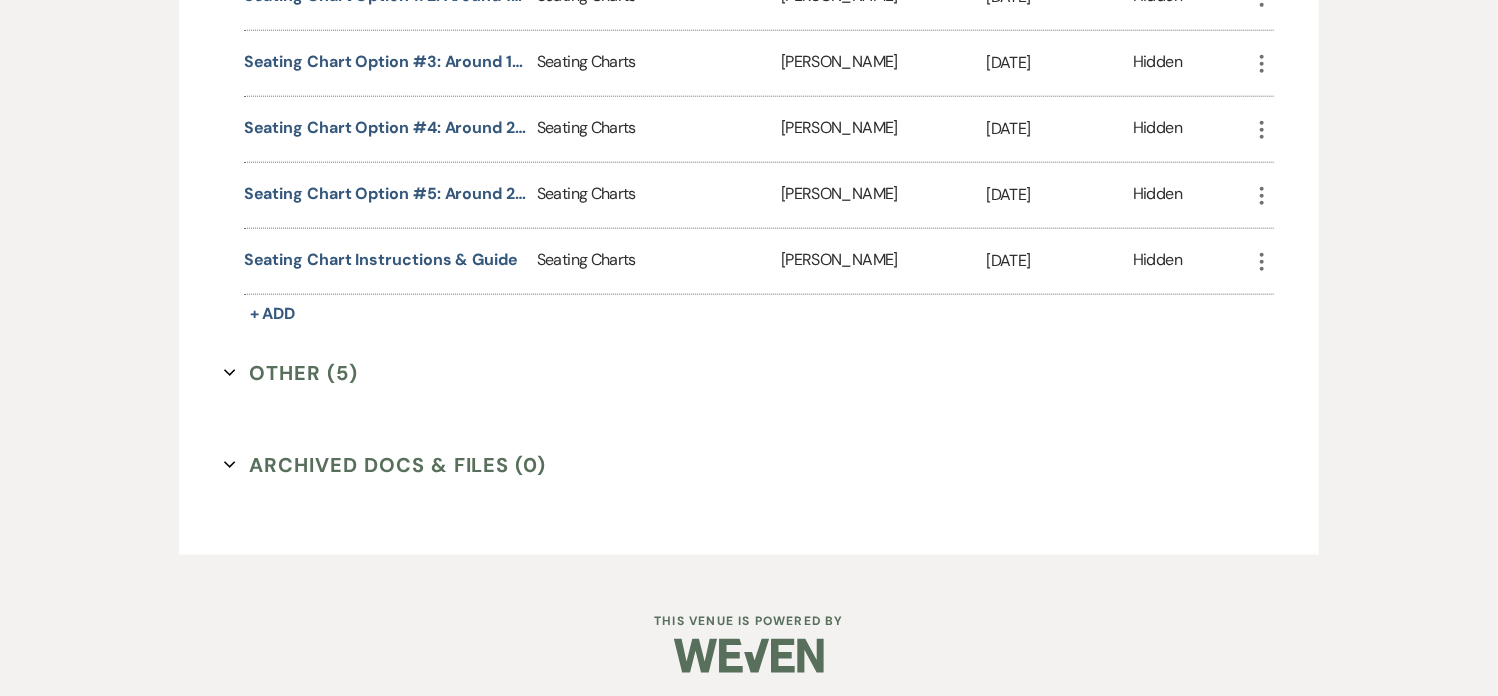 click on "Other (5) Expand" at bounding box center (291, 373) 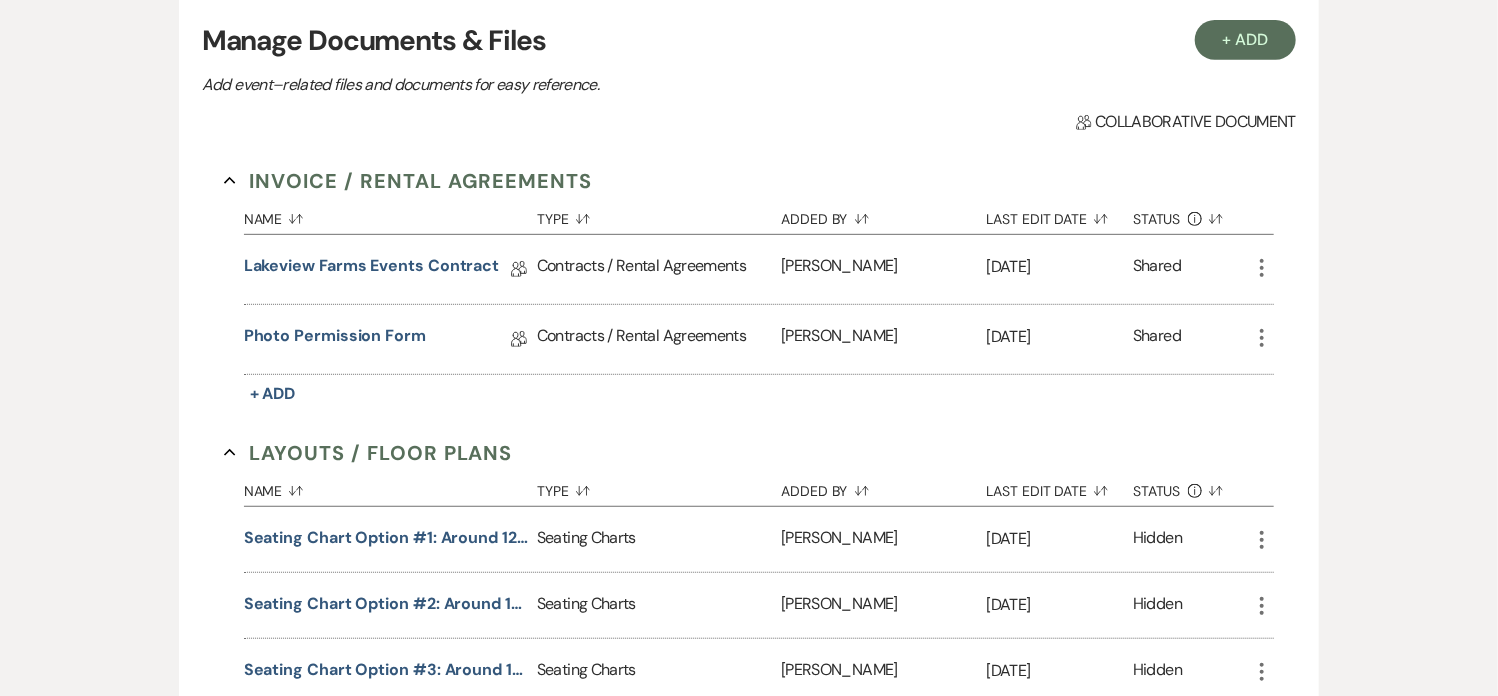 scroll, scrollTop: 413, scrollLeft: 0, axis: vertical 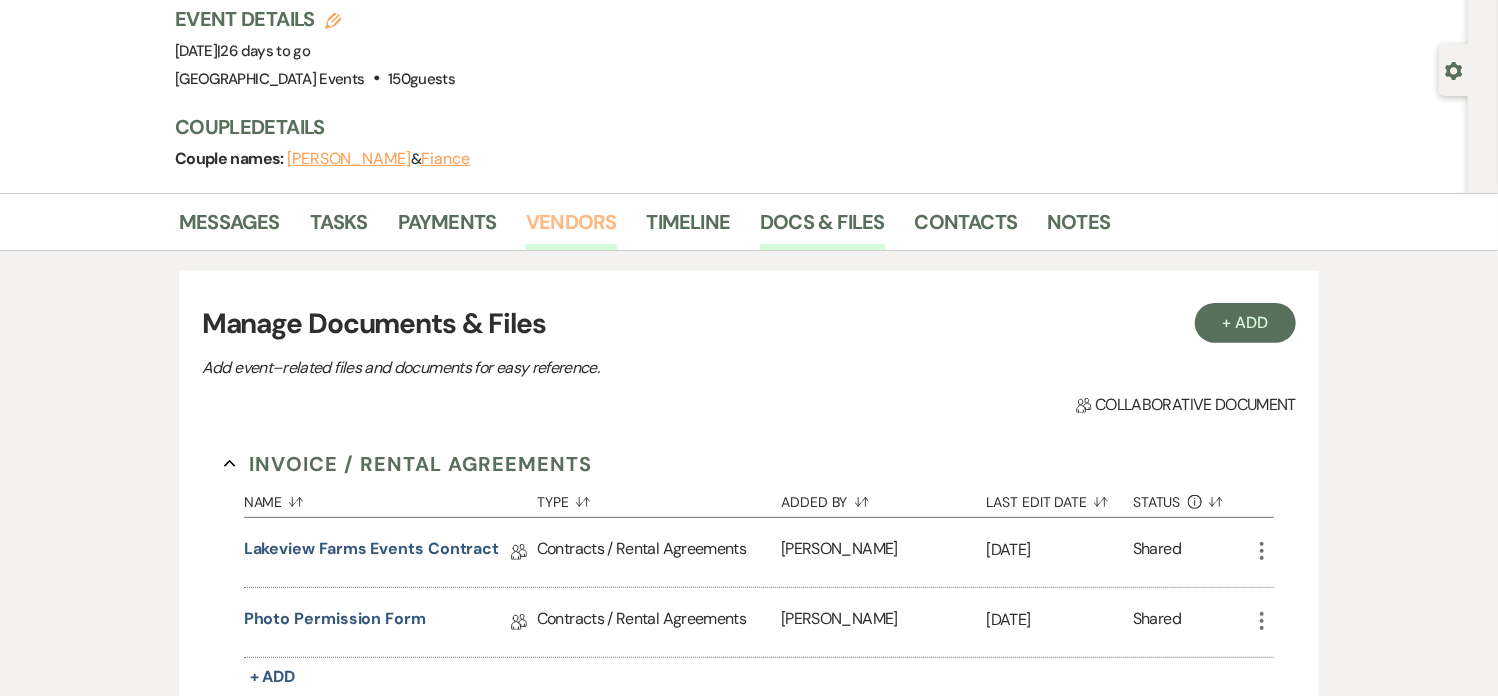 click on "Vendors" at bounding box center (571, 228) 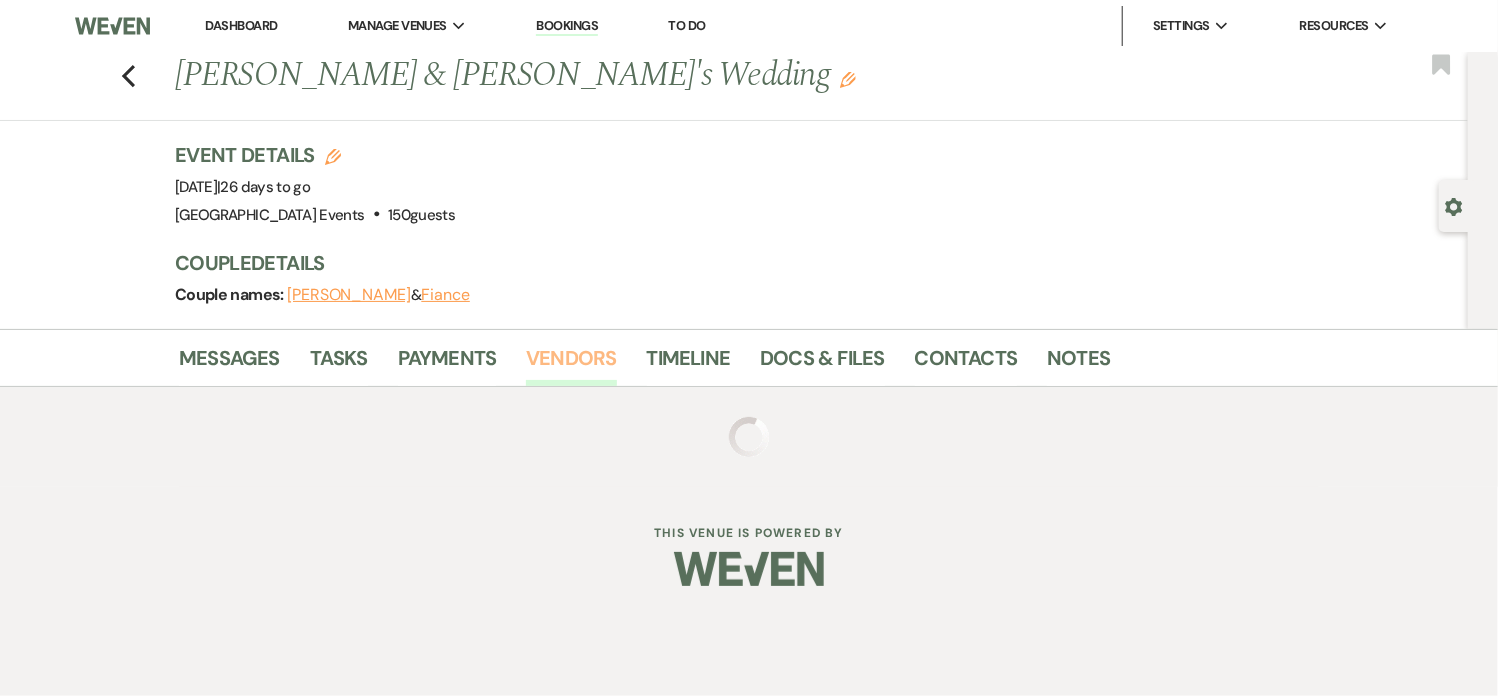 scroll, scrollTop: 0, scrollLeft: 0, axis: both 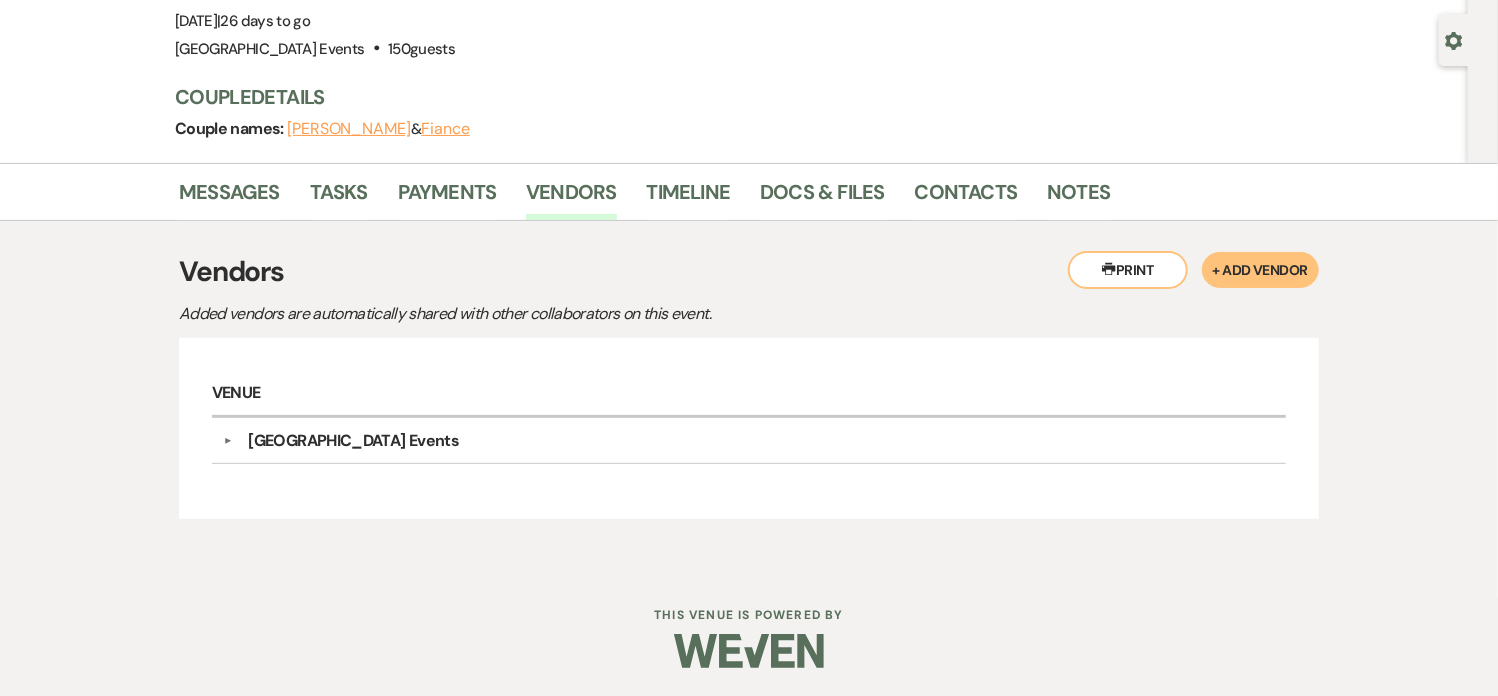 click on "Venue" at bounding box center (749, 394) 